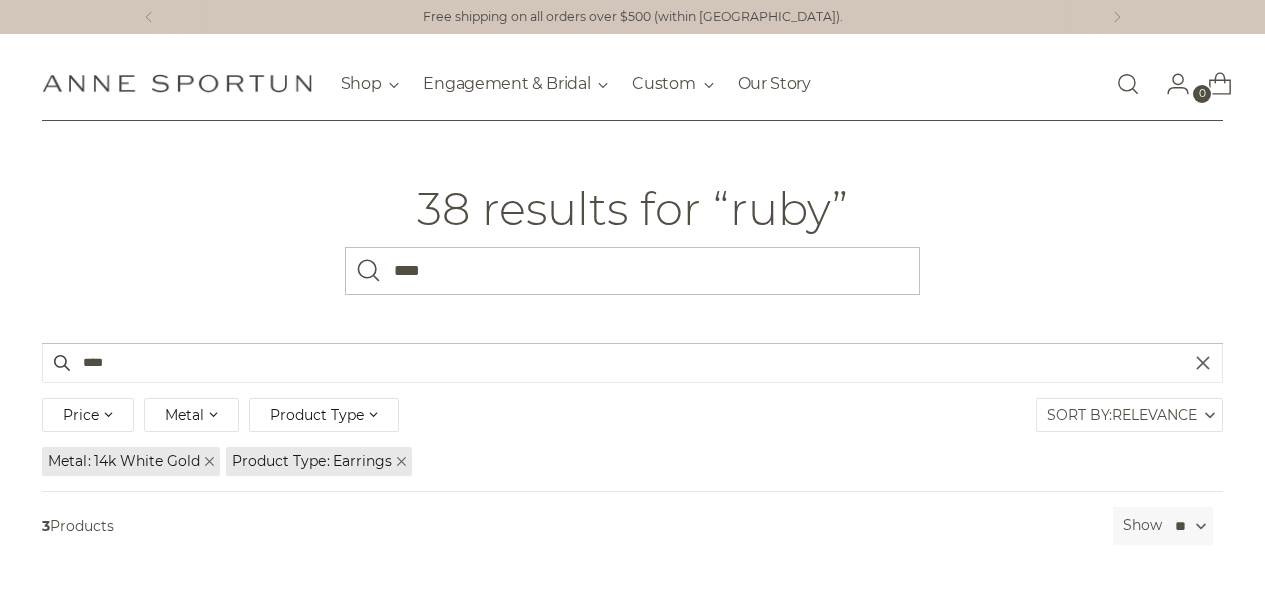 scroll, scrollTop: 510, scrollLeft: 0, axis: vertical 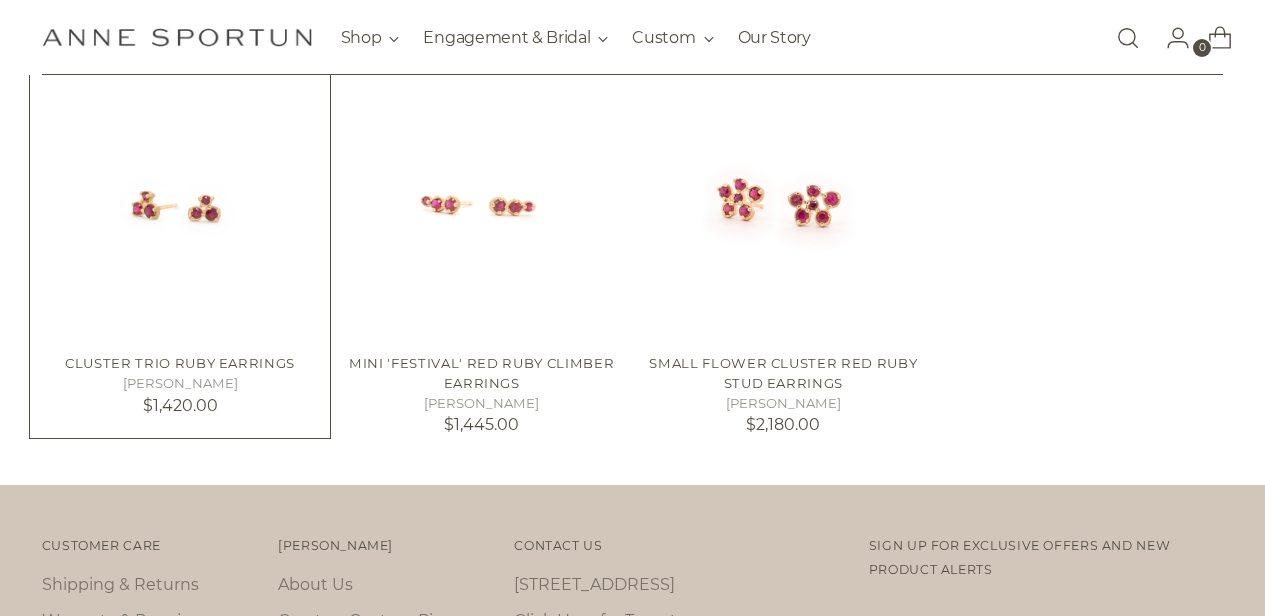 click at bounding box center (0, 0) 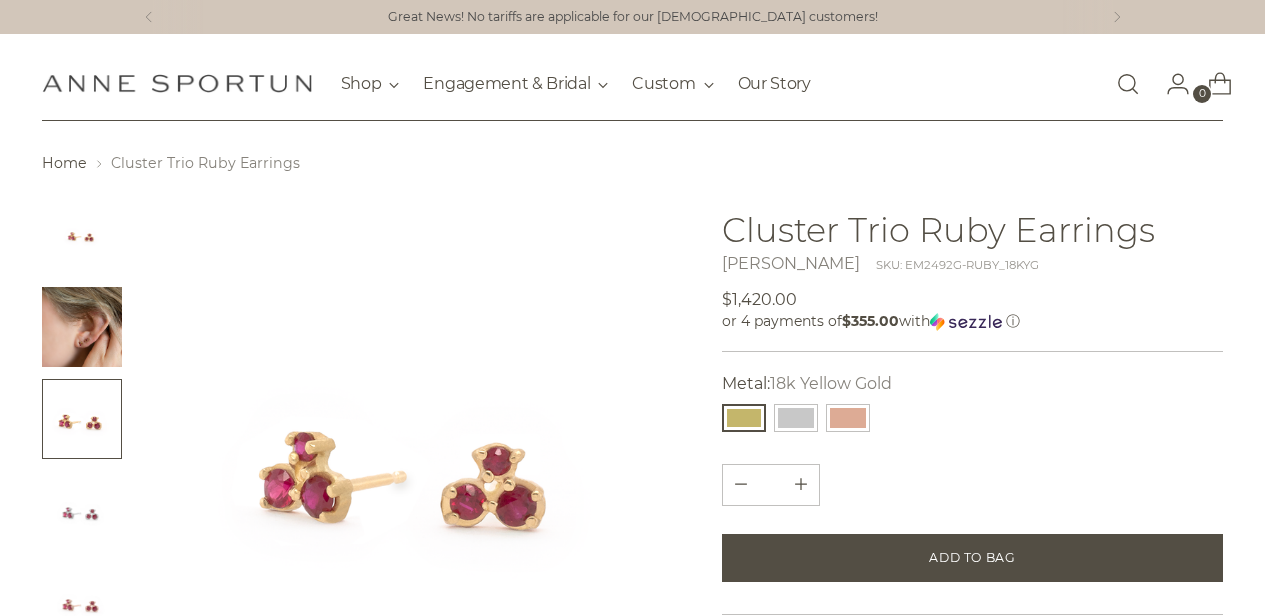 scroll, scrollTop: 0, scrollLeft: 0, axis: both 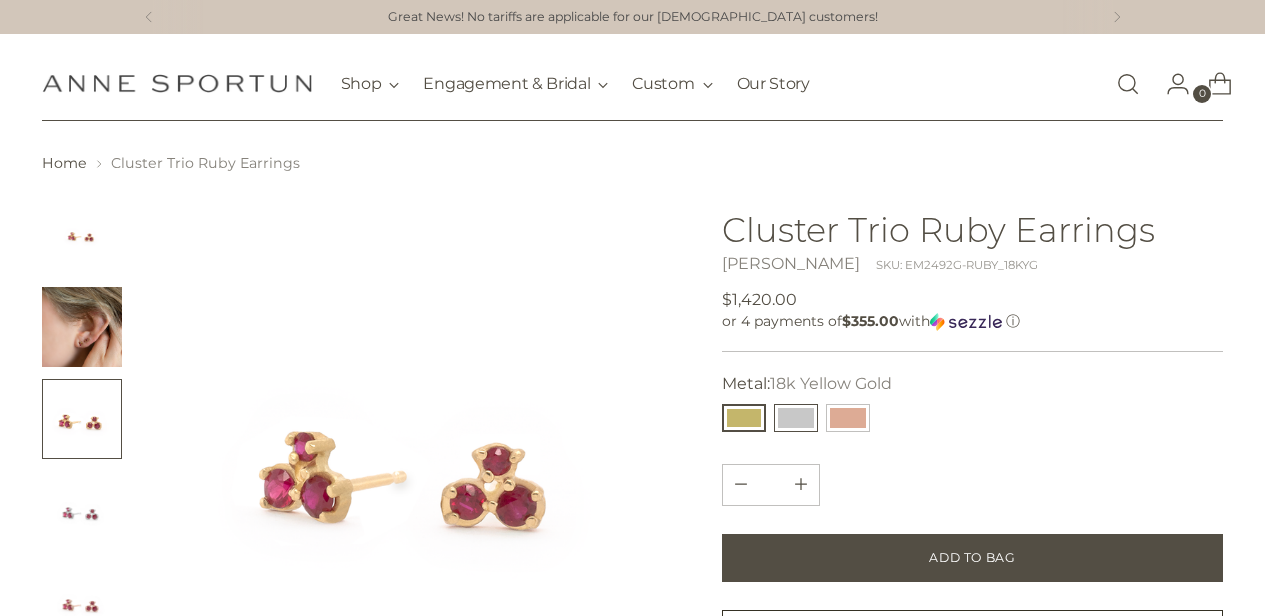 click at bounding box center [796, 418] 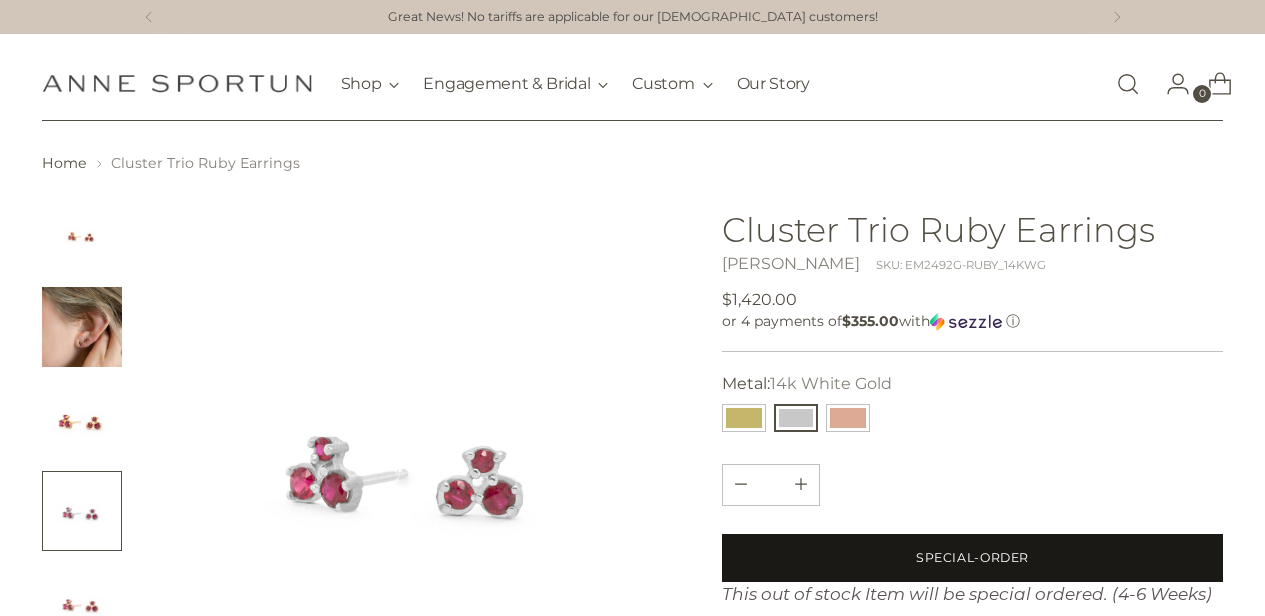 click on "Special-Order" at bounding box center (973, 558) 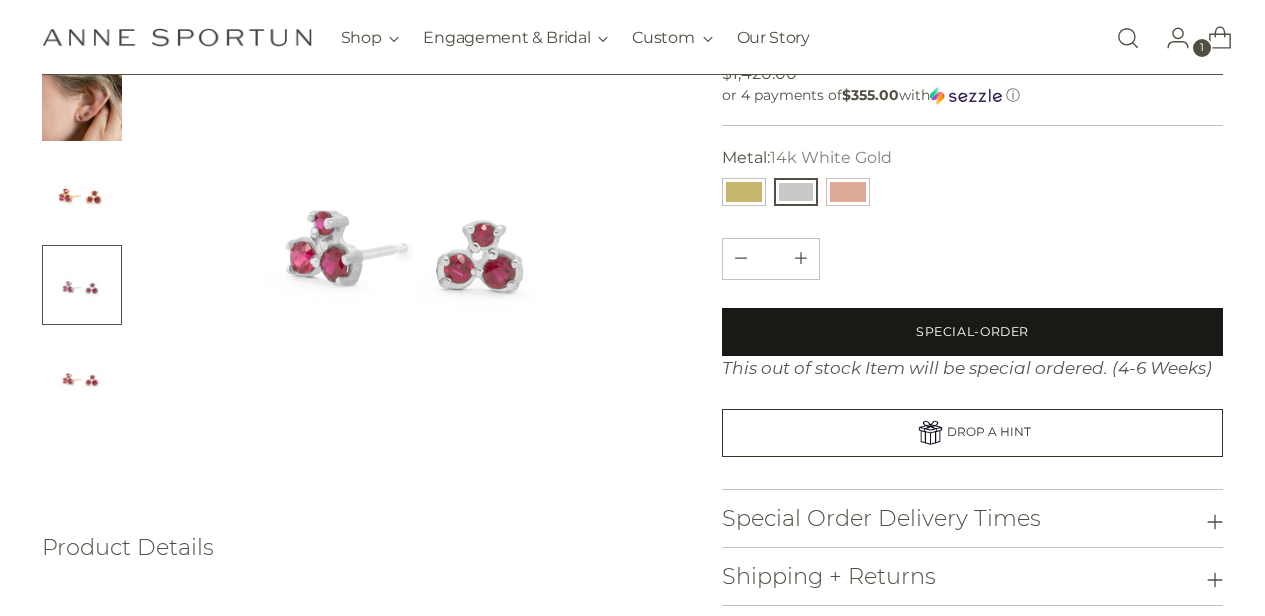 scroll, scrollTop: 227, scrollLeft: 0, axis: vertical 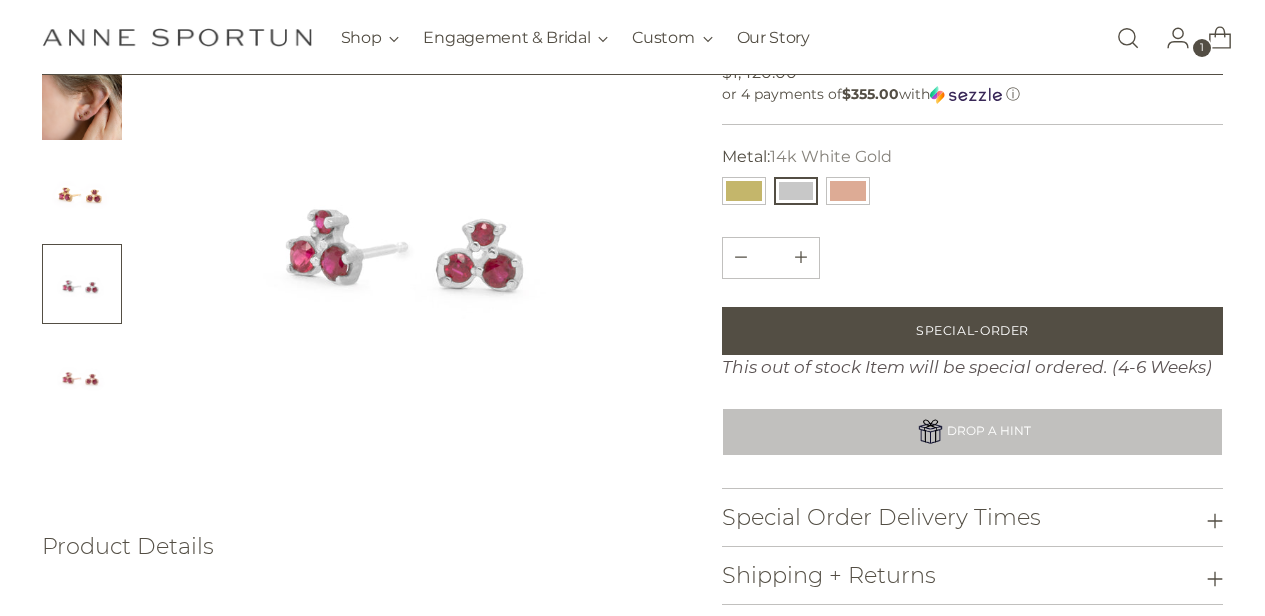 click at bounding box center (930, 432) 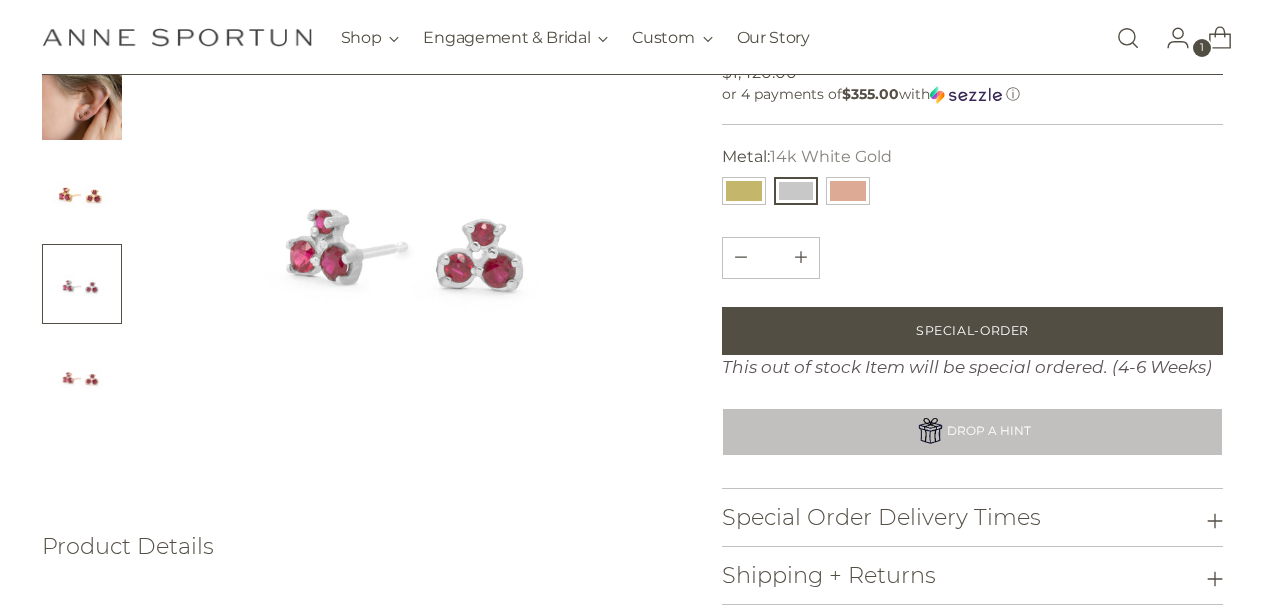 scroll, scrollTop: 0, scrollLeft: 0, axis: both 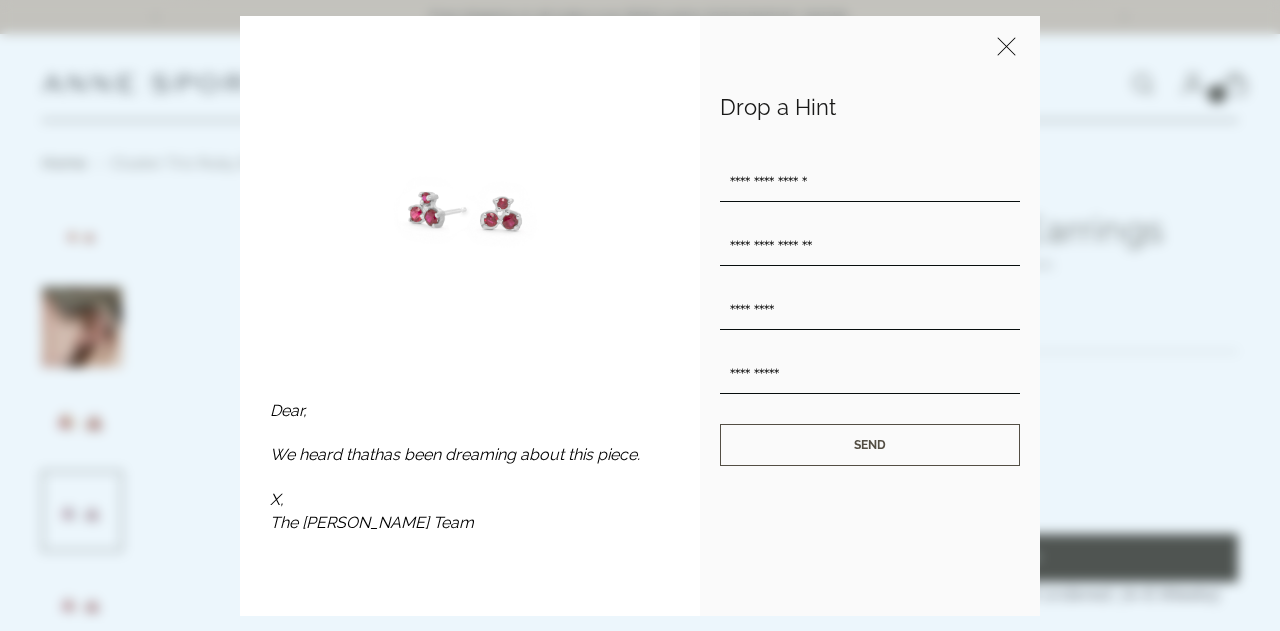 click at bounding box center (1006, 51) 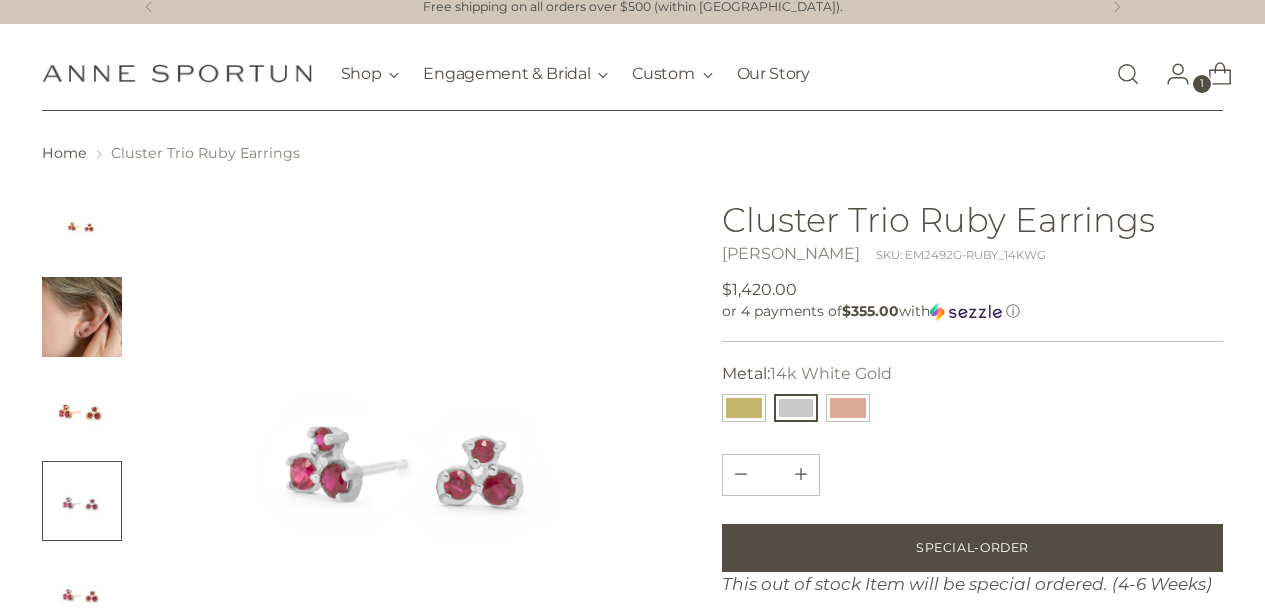 scroll, scrollTop: 0, scrollLeft: 0, axis: both 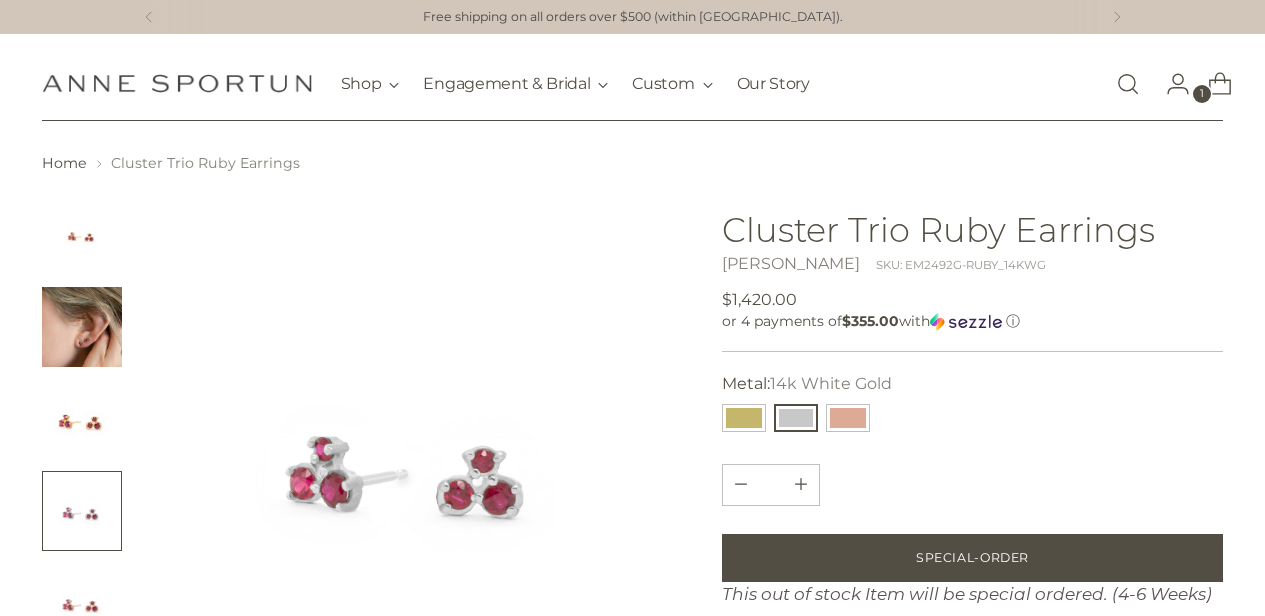 click 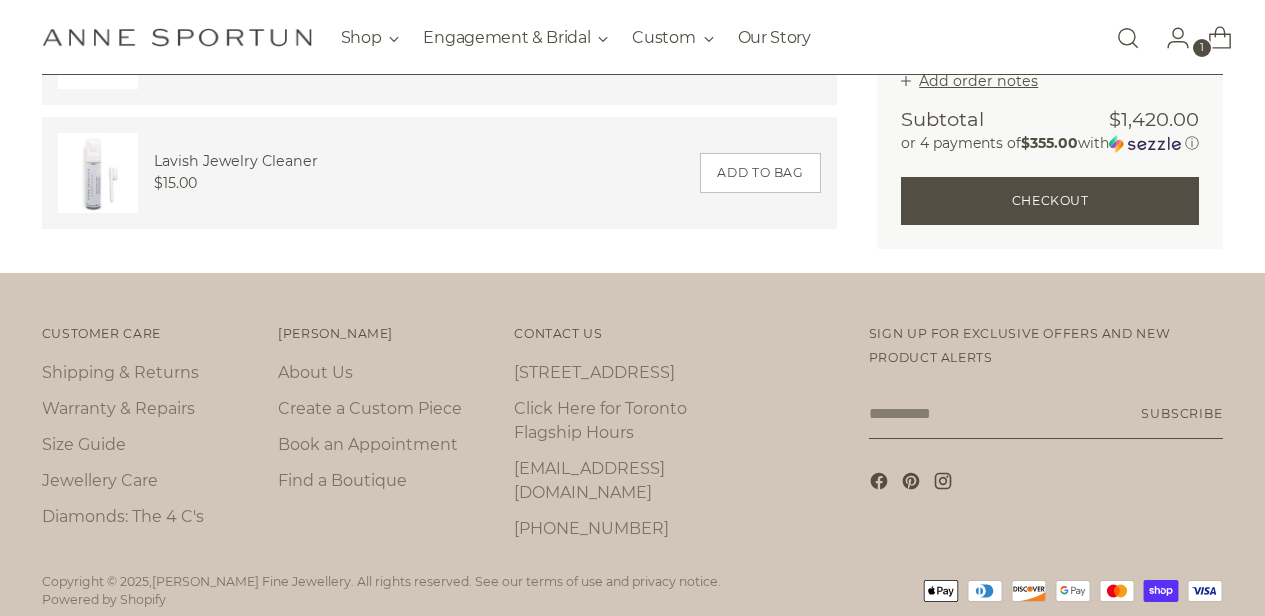 scroll, scrollTop: 712, scrollLeft: 0, axis: vertical 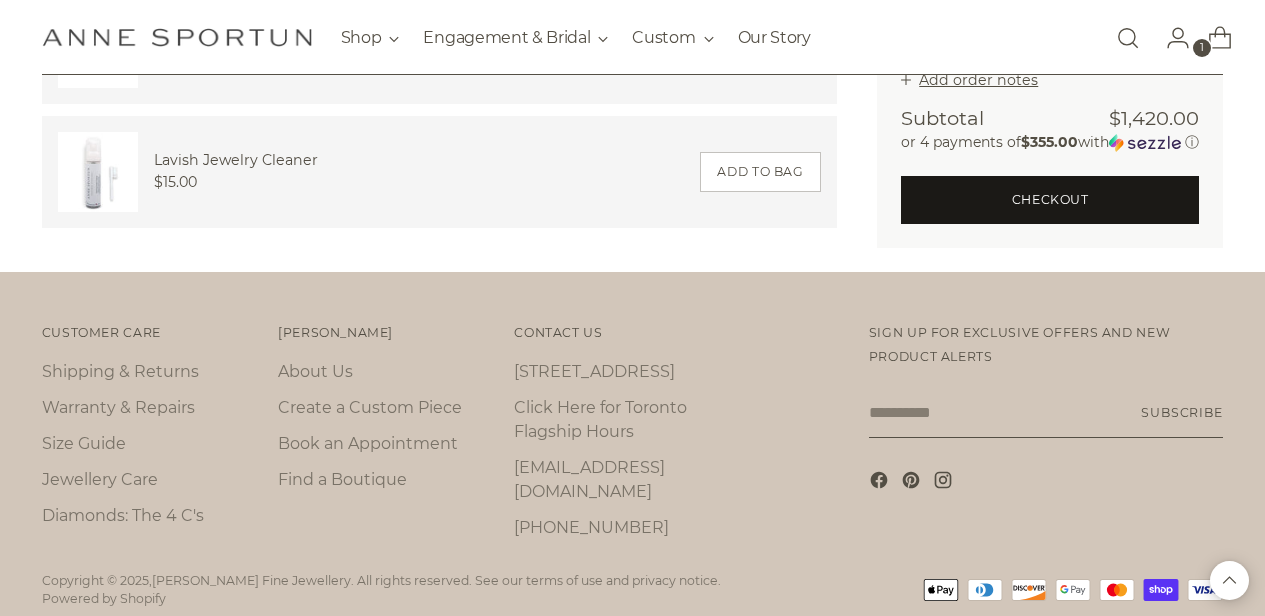 click on "Checkout" at bounding box center (1050, 200) 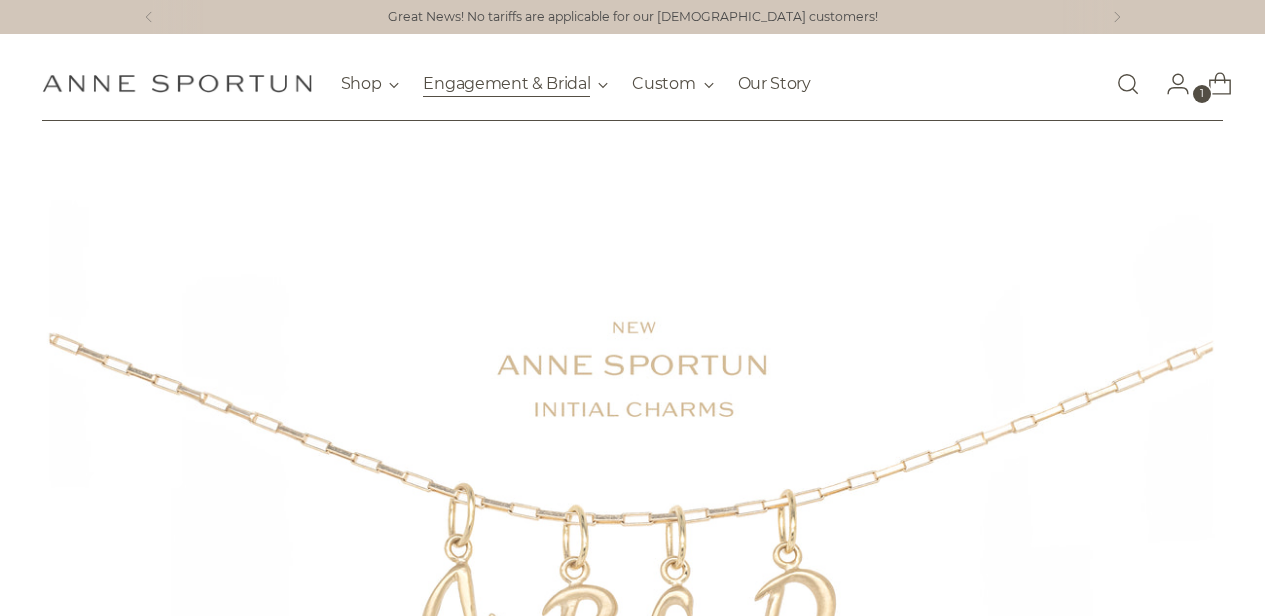scroll, scrollTop: 0, scrollLeft: 0, axis: both 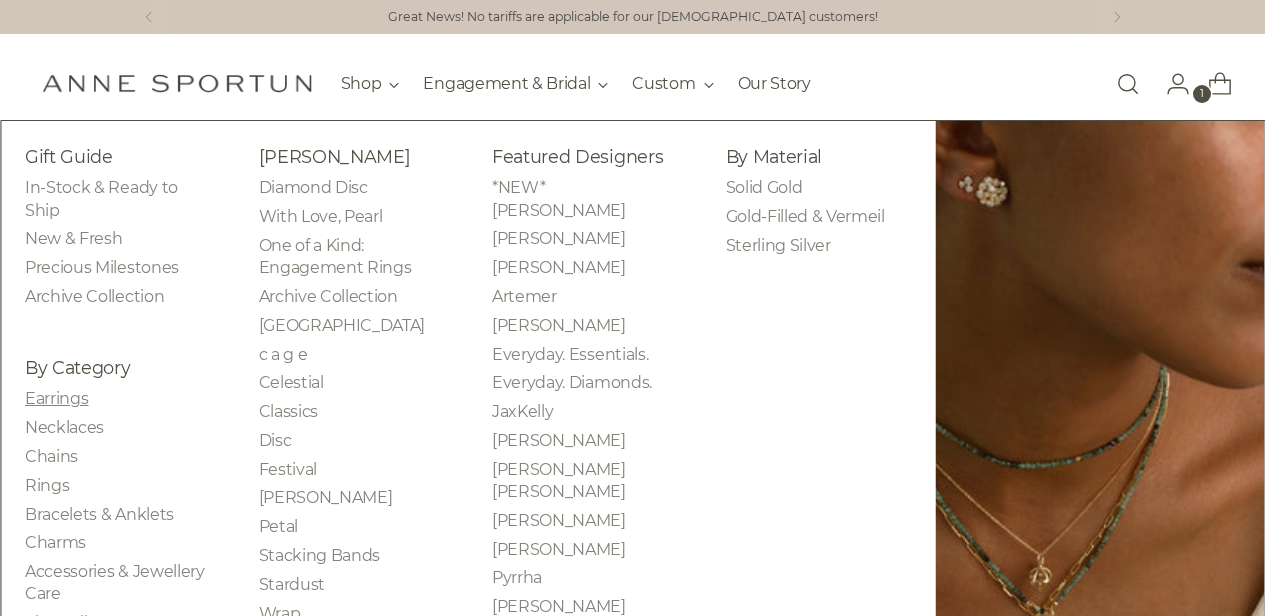 click on "Earrings" at bounding box center [56, 398] 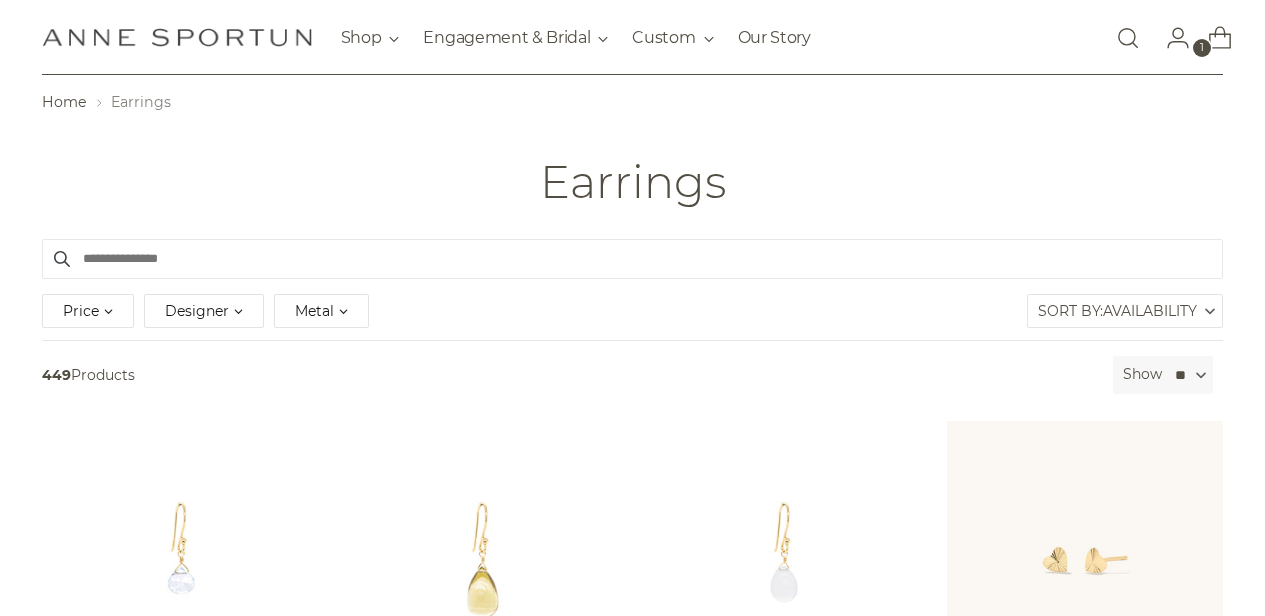 scroll, scrollTop: 62, scrollLeft: 0, axis: vertical 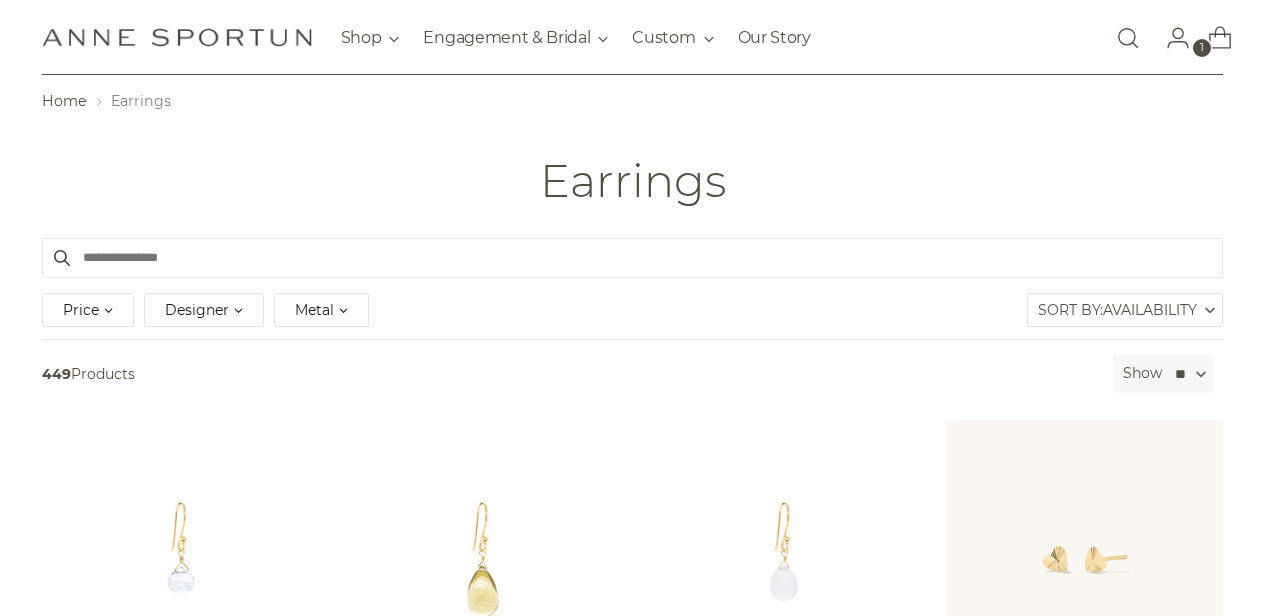 click on "Metal" at bounding box center [314, 310] 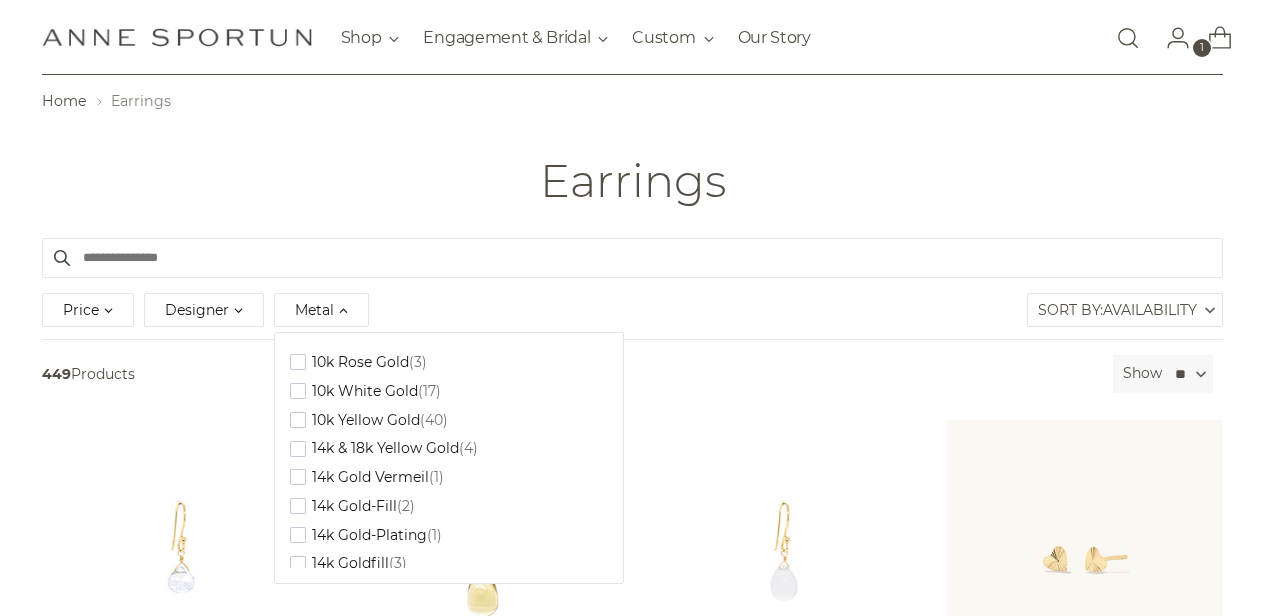 click at bounding box center [633, 258] 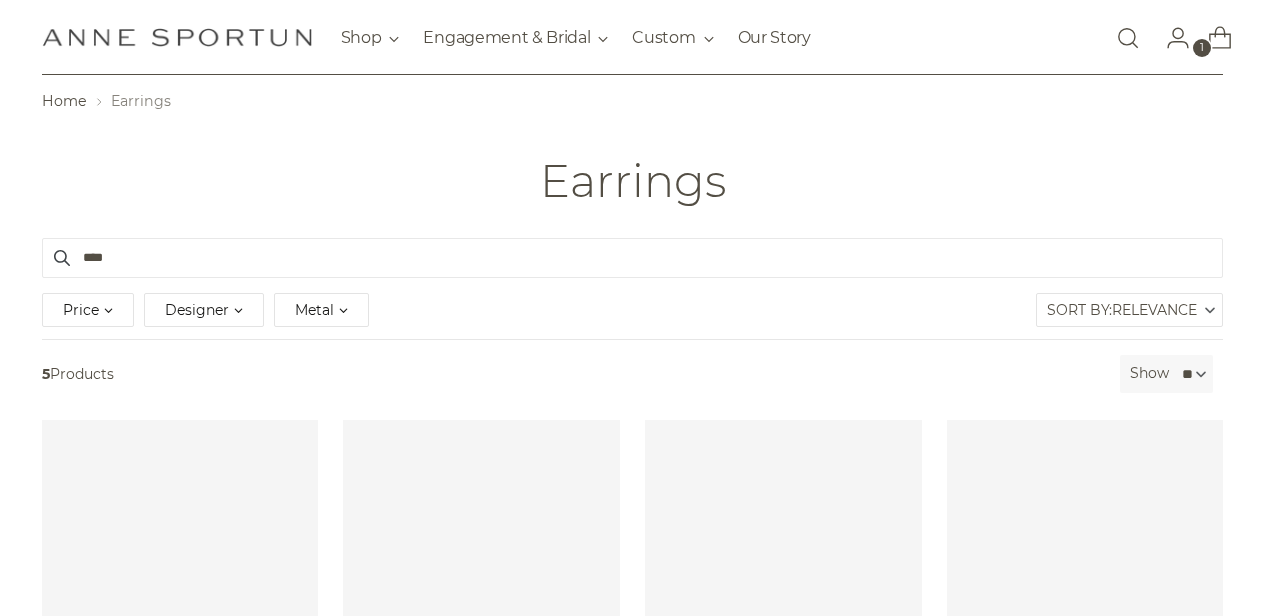 type on "****" 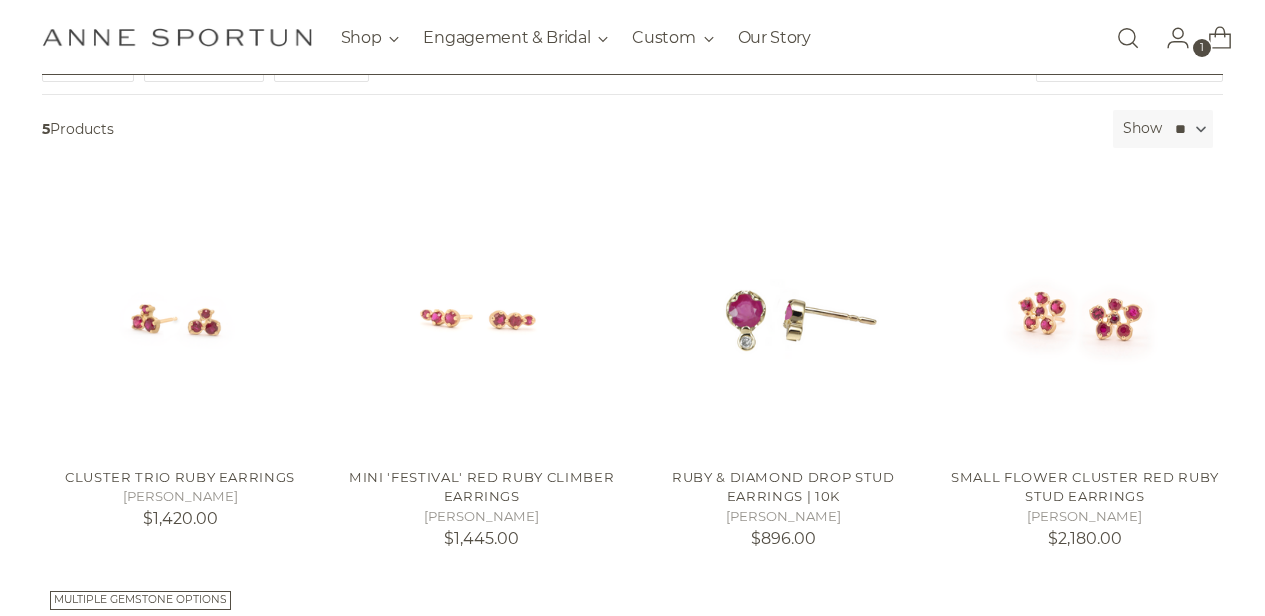 scroll, scrollTop: 308, scrollLeft: 0, axis: vertical 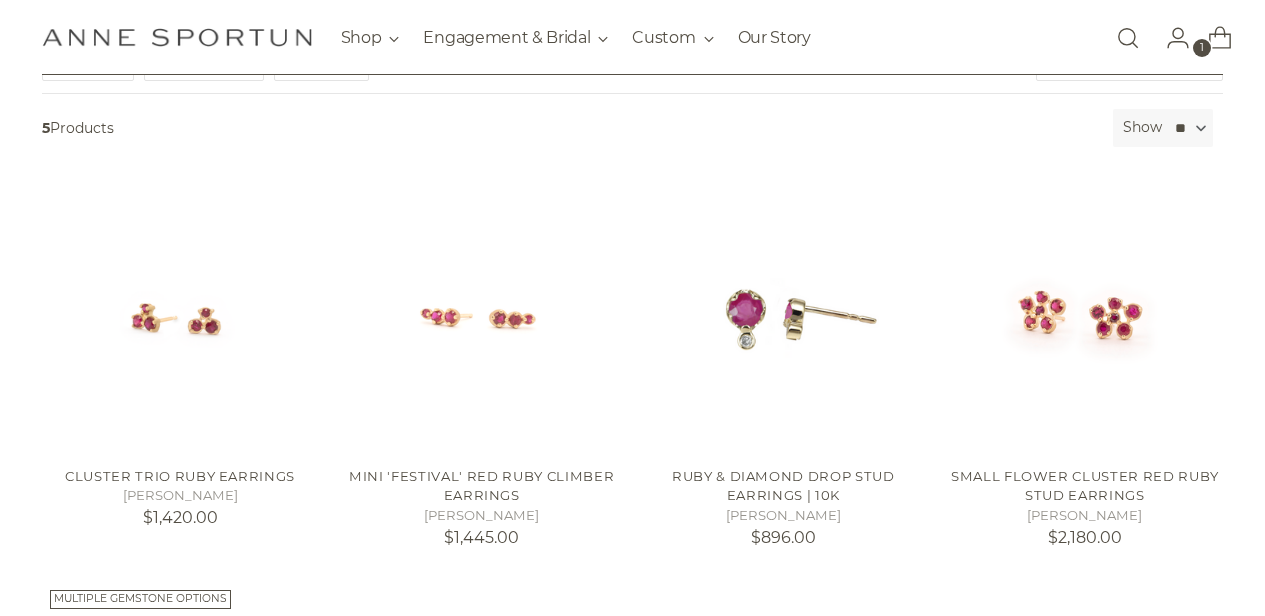 click on "1" at bounding box center [1202, 48] 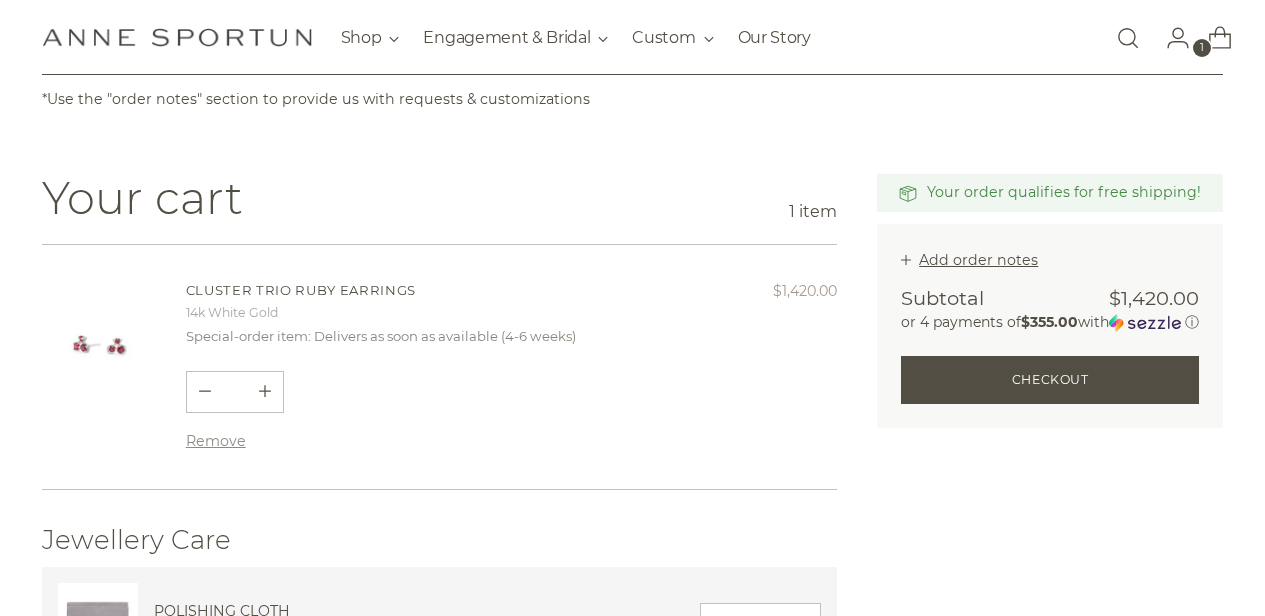 scroll, scrollTop: 138, scrollLeft: 0, axis: vertical 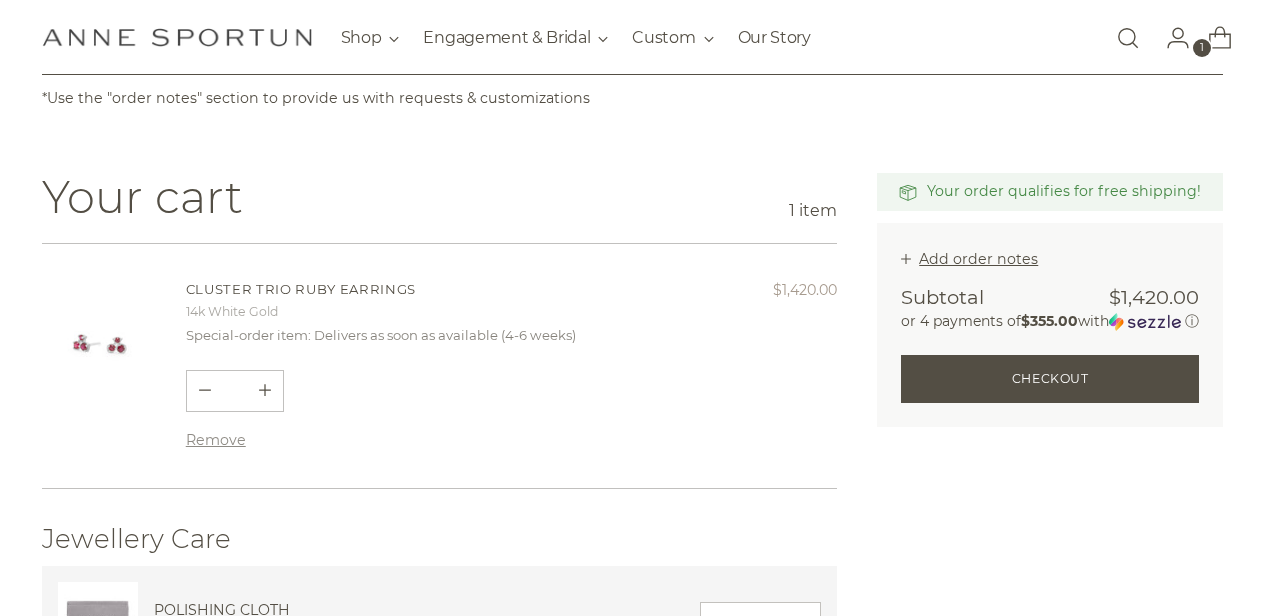 click on "Your cart
1 item
Cluster Trio Ruby Earrings
14k White Gold
Special-order item:
Delivers as soon as available (4-6 weeks)
$1,420.00
Unit price
/" at bounding box center [460, 497] 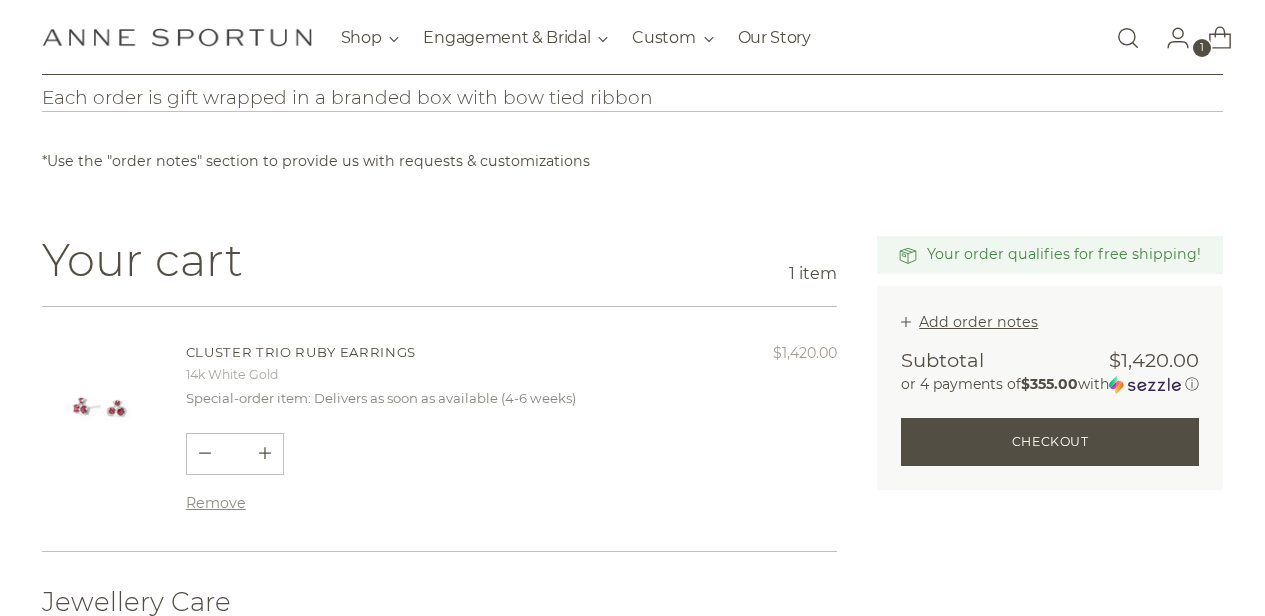 scroll, scrollTop: 77, scrollLeft: 1, axis: both 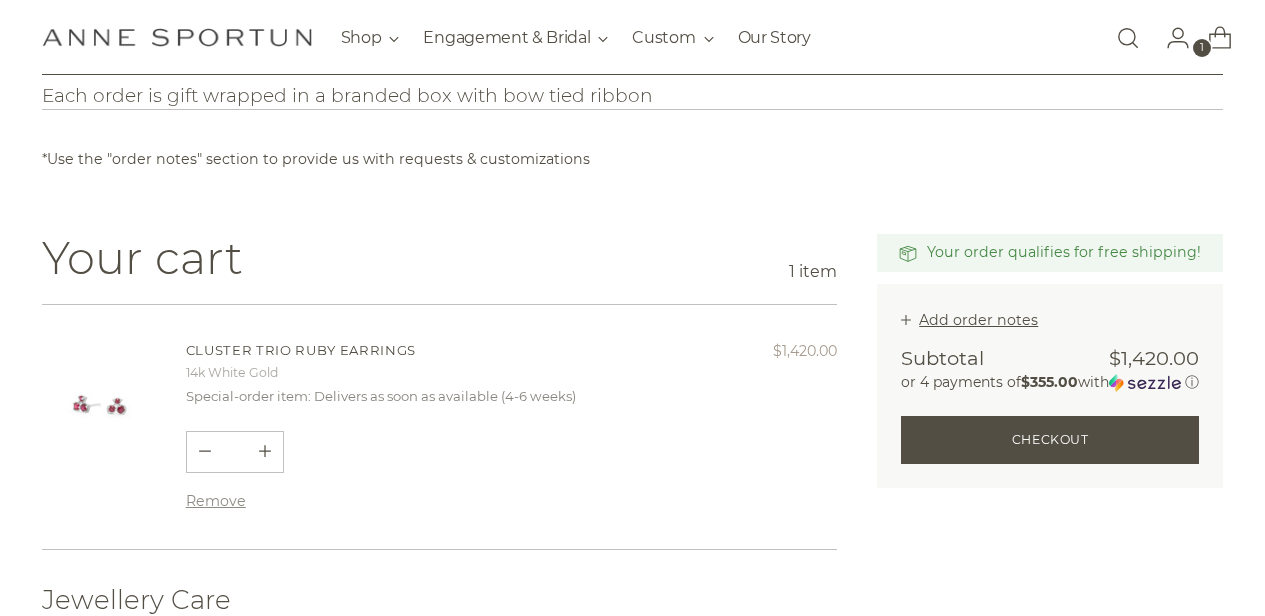 click on "Update
Checkout" at bounding box center (1050, 440) 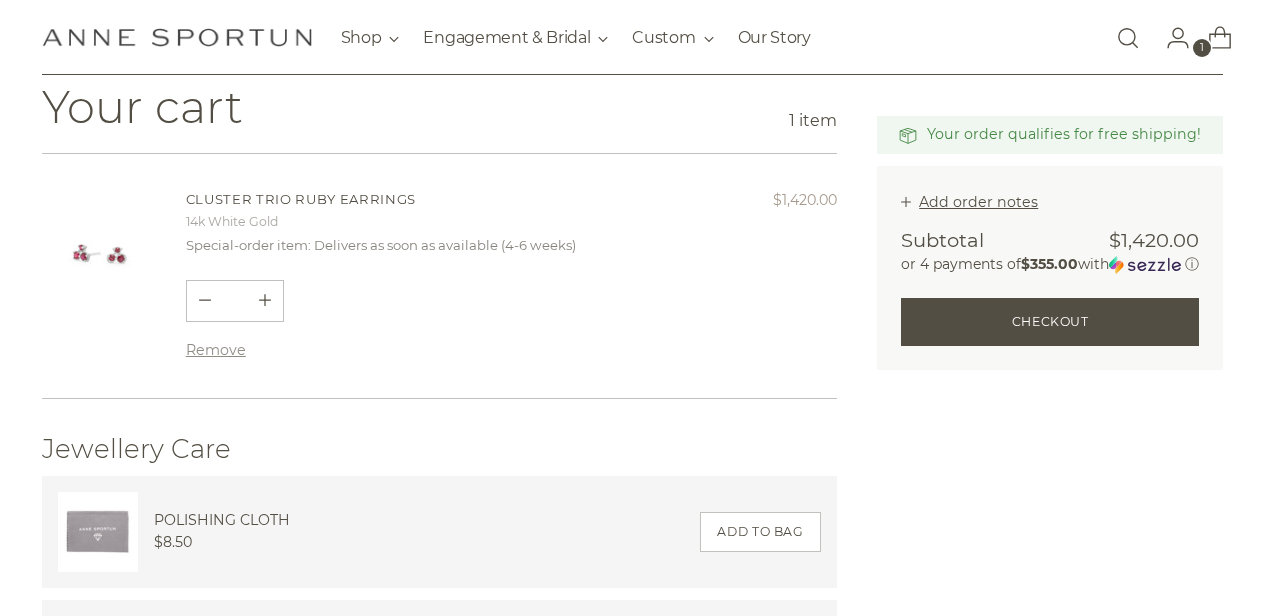 scroll, scrollTop: 229, scrollLeft: 7, axis: both 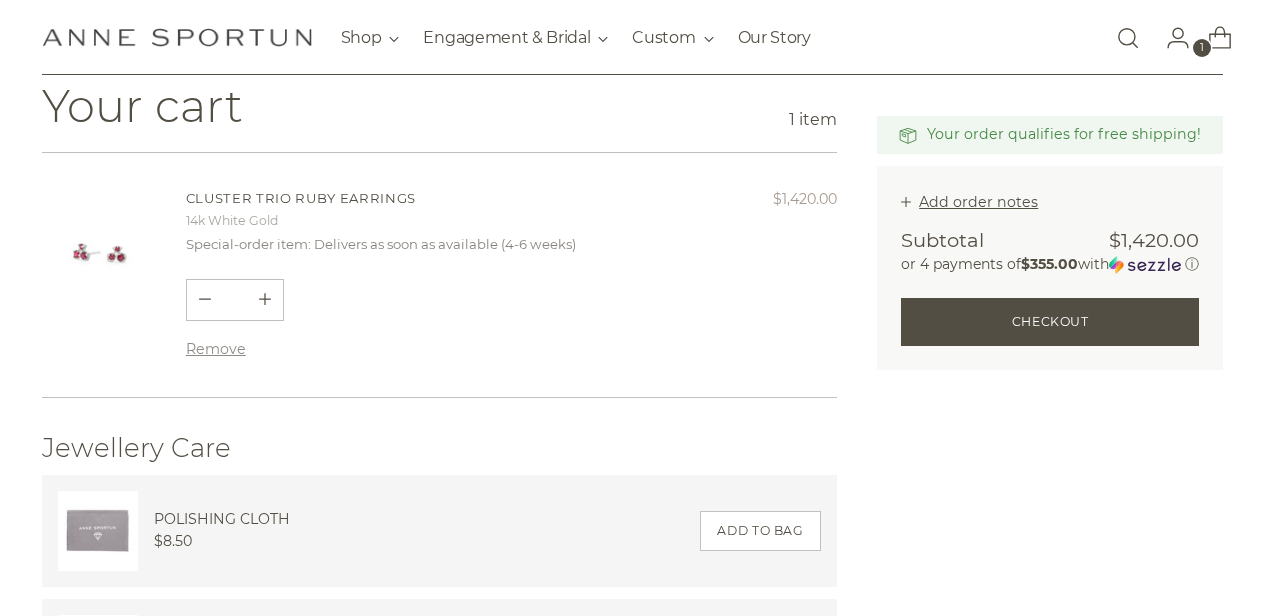 click on "Update
Checkout" at bounding box center (1050, 322) 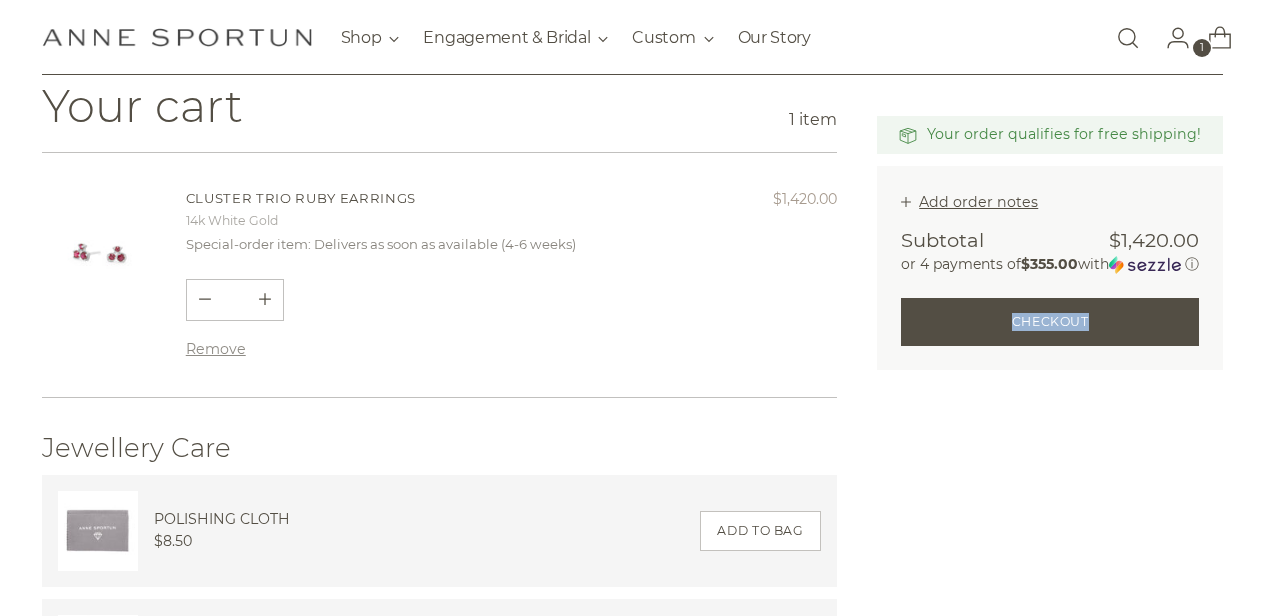 click on "Update
Checkout" at bounding box center [1050, 322] 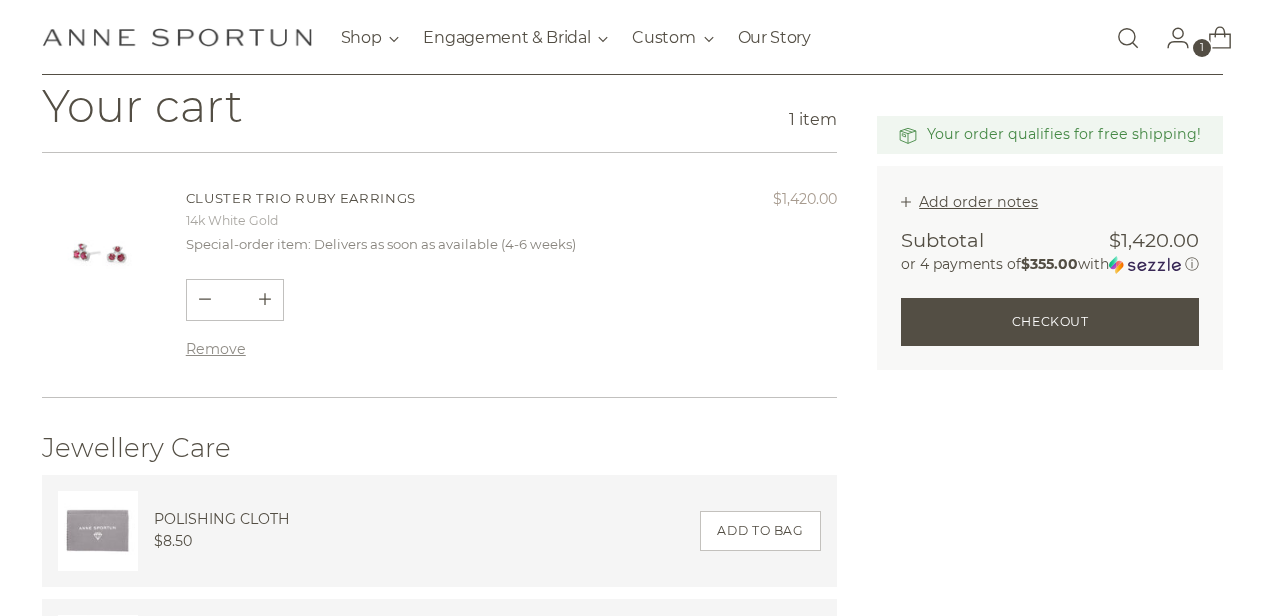 click on "Update
Checkout" at bounding box center [1050, 322] 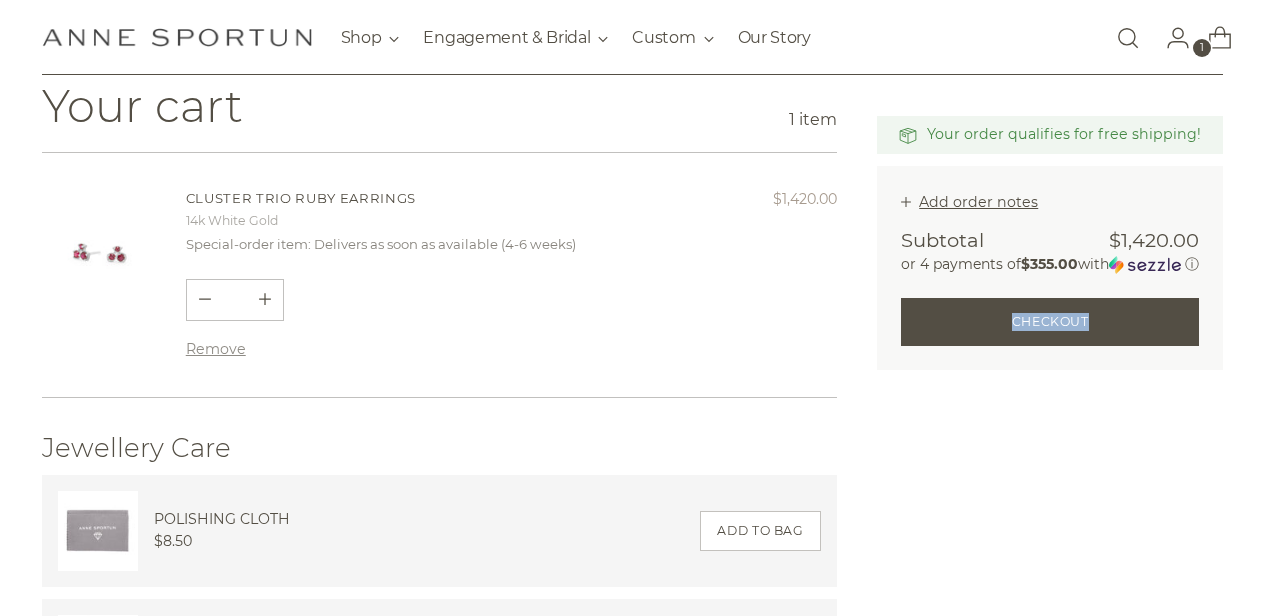 click on "Update
Checkout" at bounding box center (1050, 322) 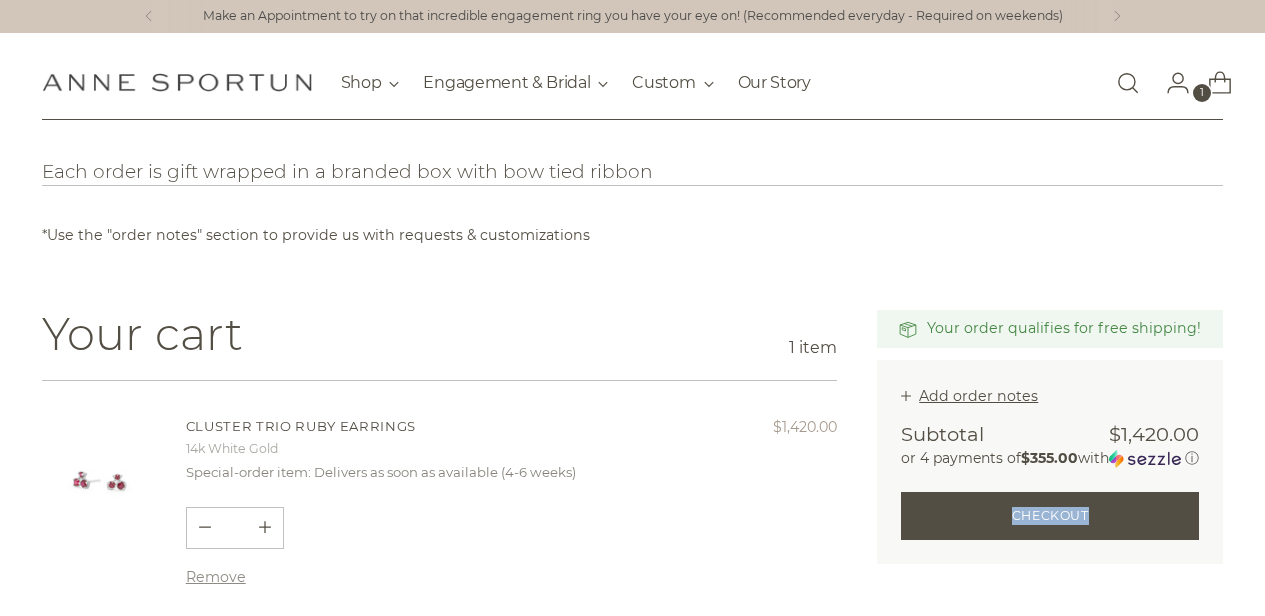 scroll, scrollTop: 0, scrollLeft: 7, axis: horizontal 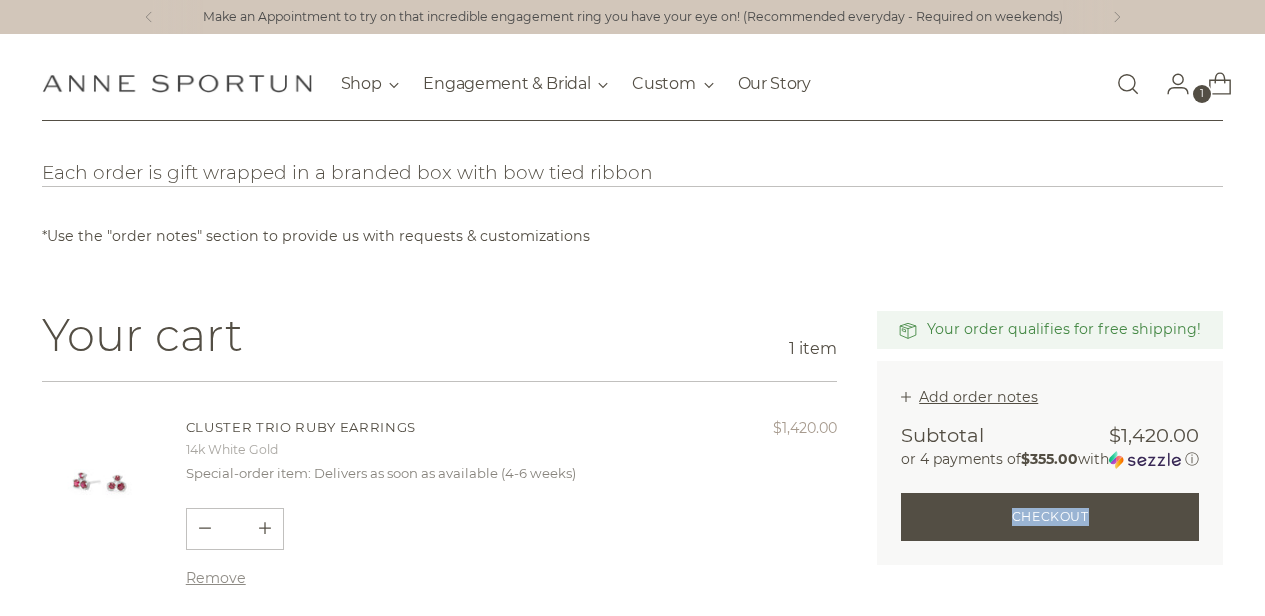 click 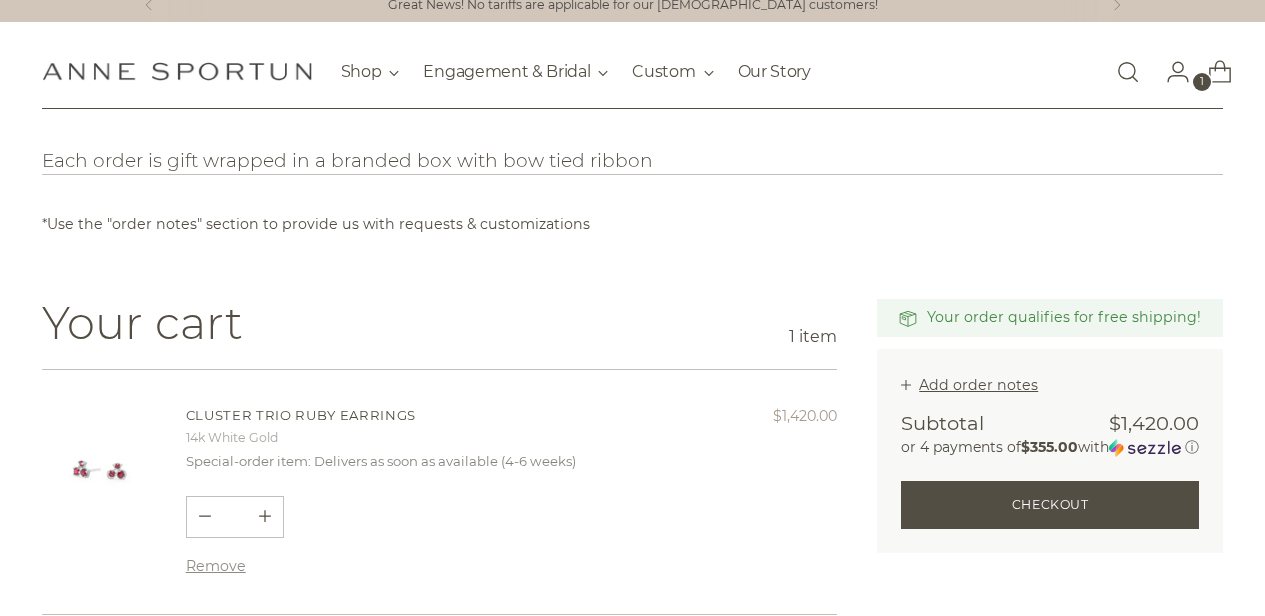 scroll, scrollTop: 13, scrollLeft: 0, axis: vertical 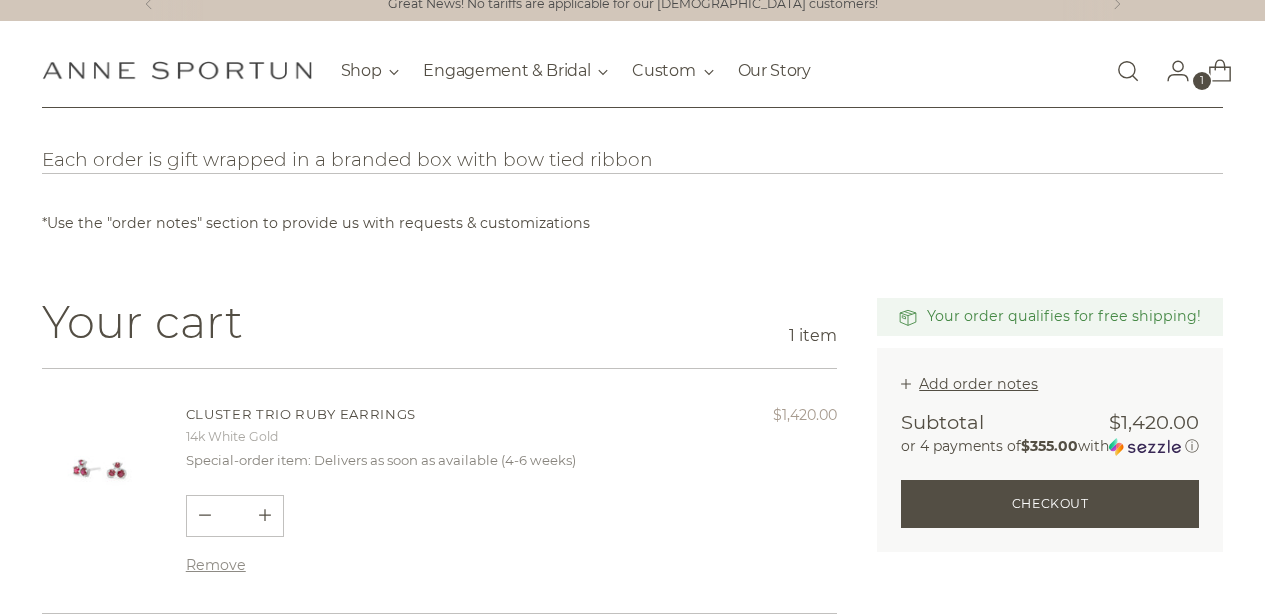 click on "Cluster Trio Ruby Earrings
14k White Gold
Special-order item:
Delivers as soon as available (4-6 weeks)
$1,420.00
Unit price
/ per" at bounding box center (440, 490) 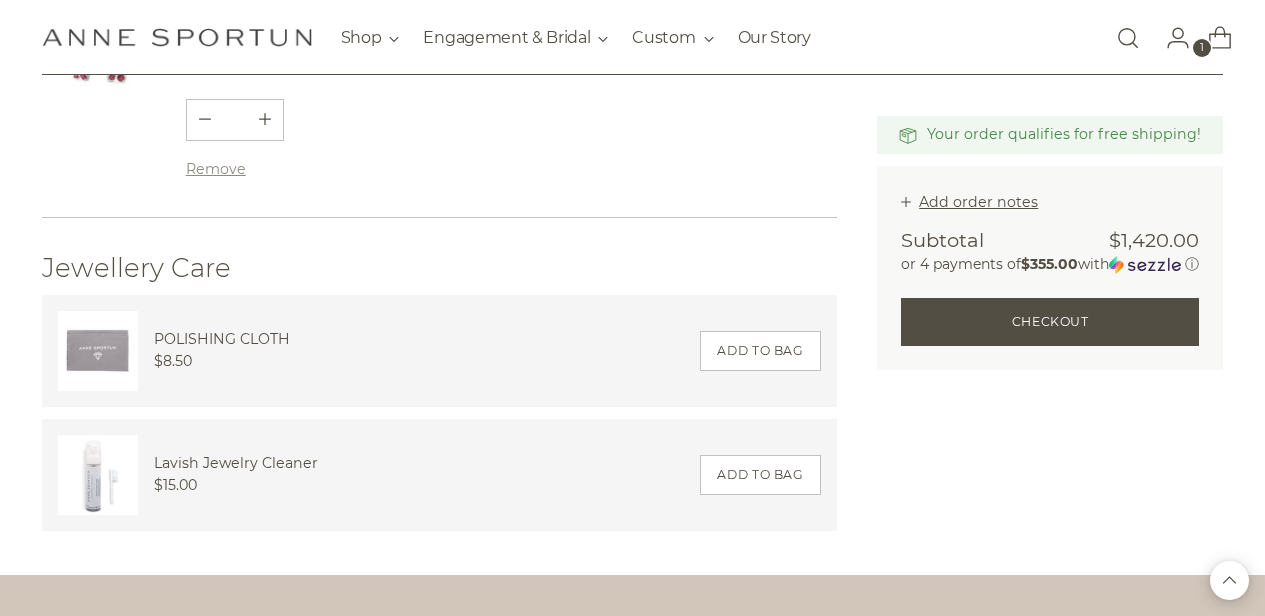 scroll, scrollTop: 408, scrollLeft: 0, axis: vertical 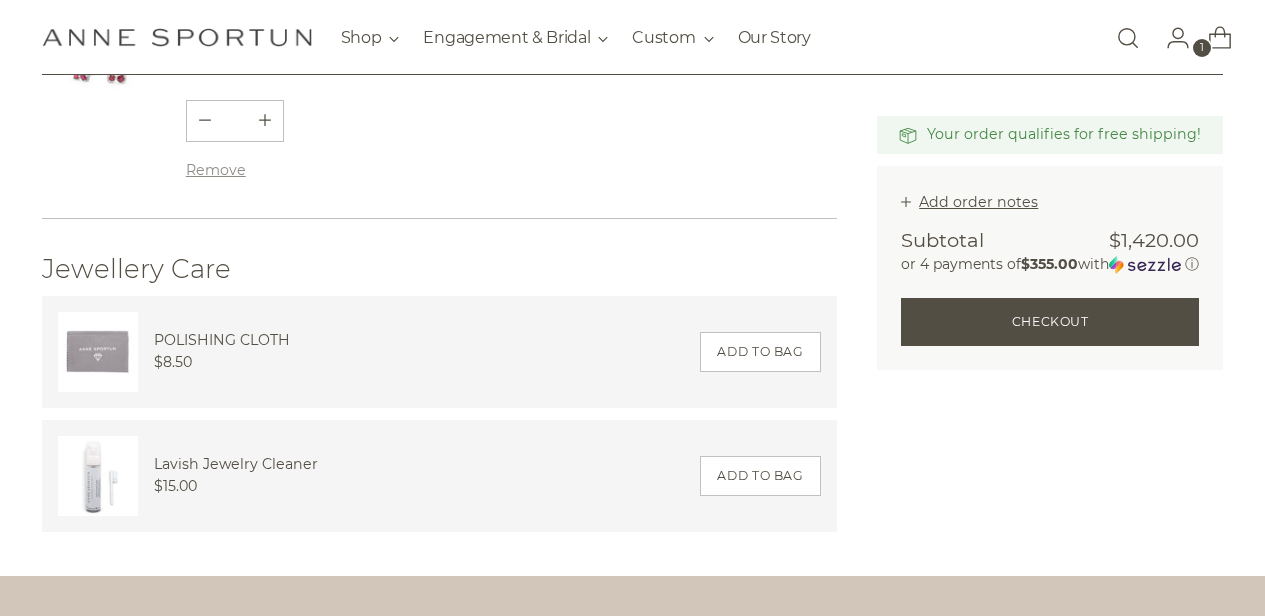 click on "Update
Checkout" at bounding box center (1050, 322) 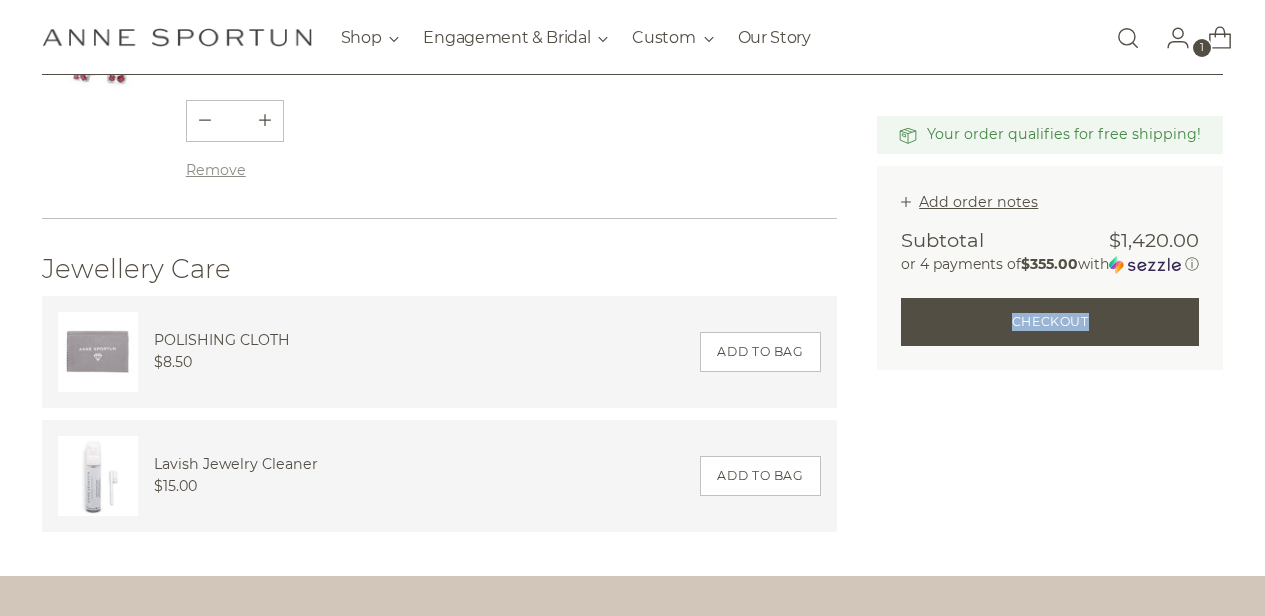 click on "Update
Checkout" at bounding box center [1050, 322] 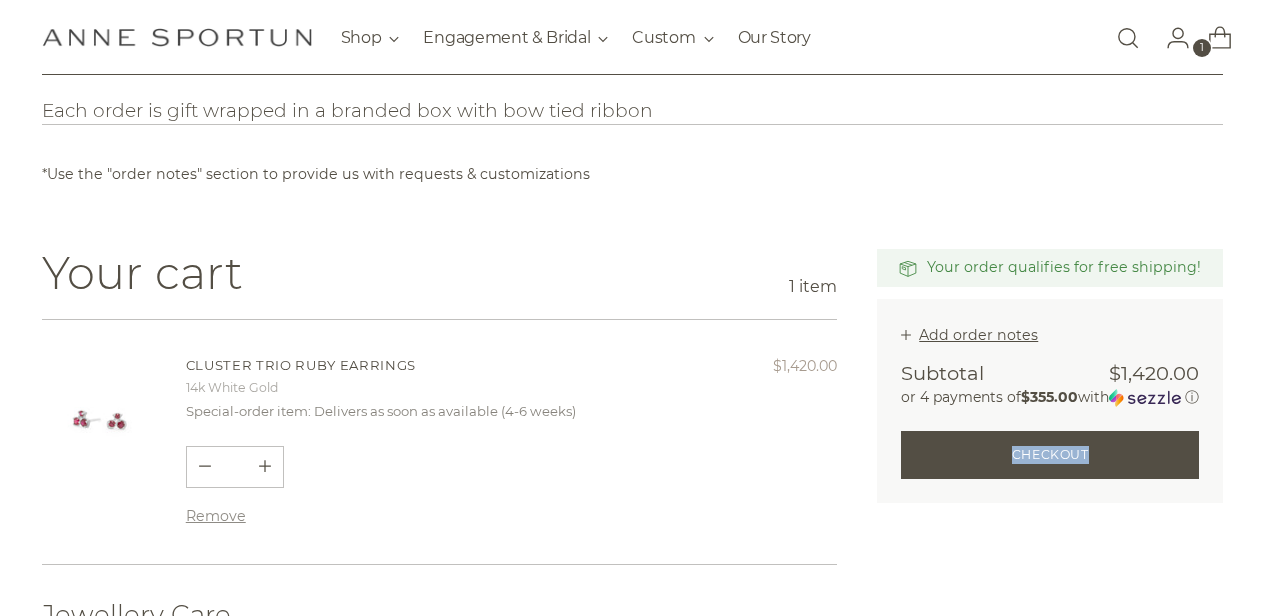 scroll, scrollTop: 0, scrollLeft: 0, axis: both 